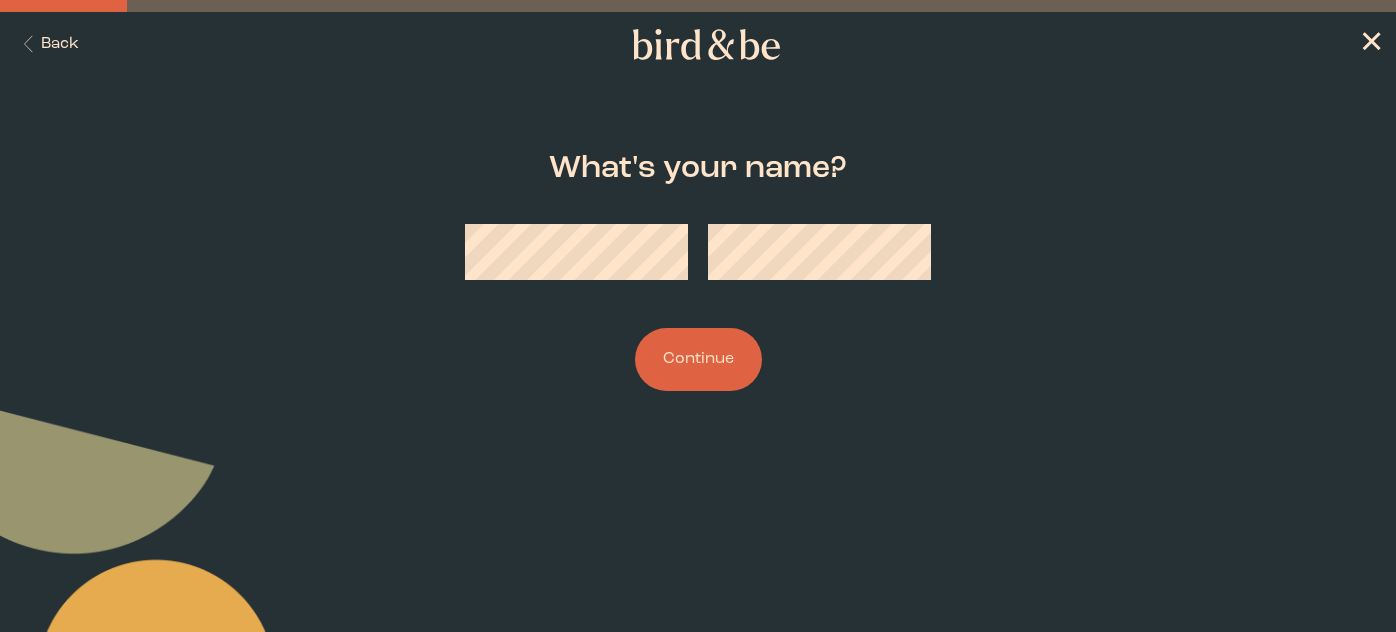scroll, scrollTop: 0, scrollLeft: 0, axis: both 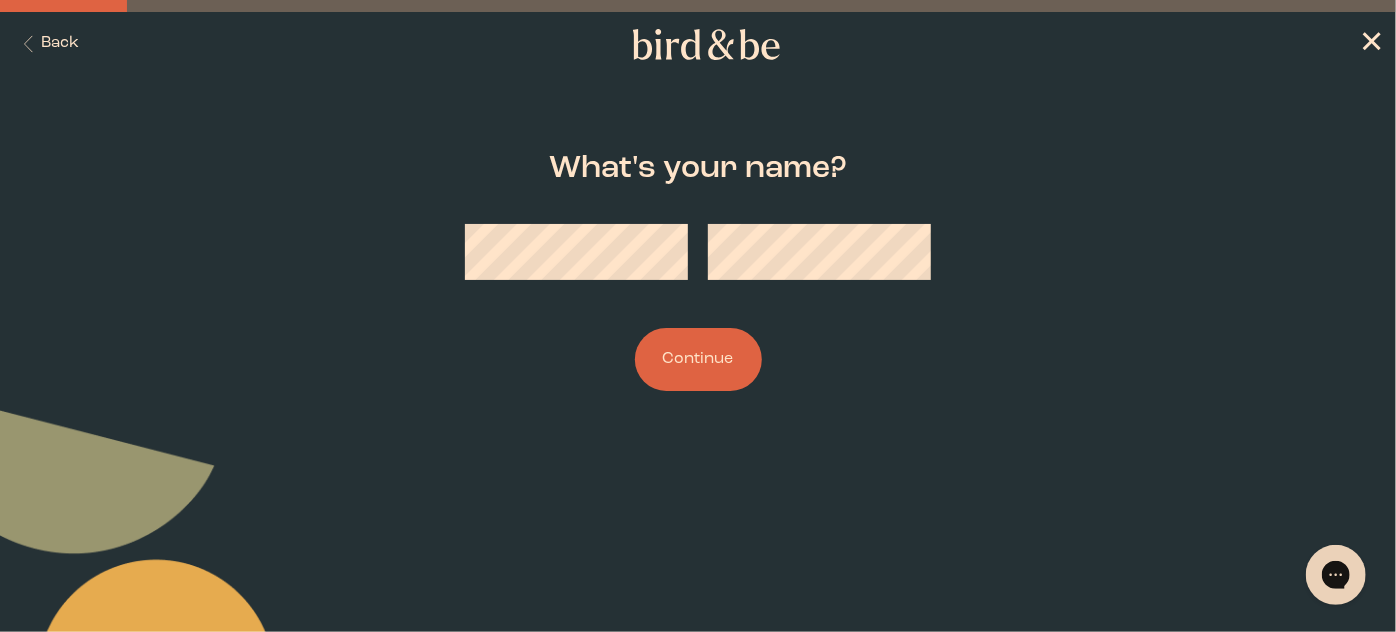 click on "Continue" at bounding box center (698, 359) 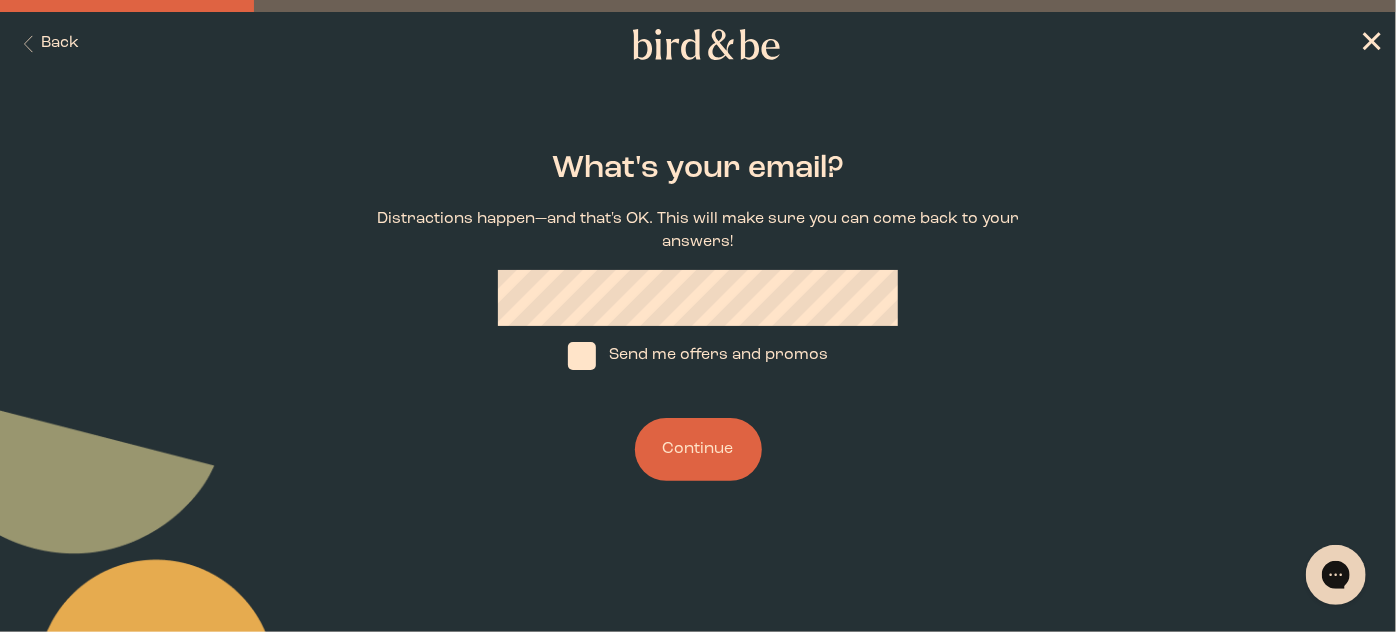 click on "Continue" at bounding box center [698, 449] 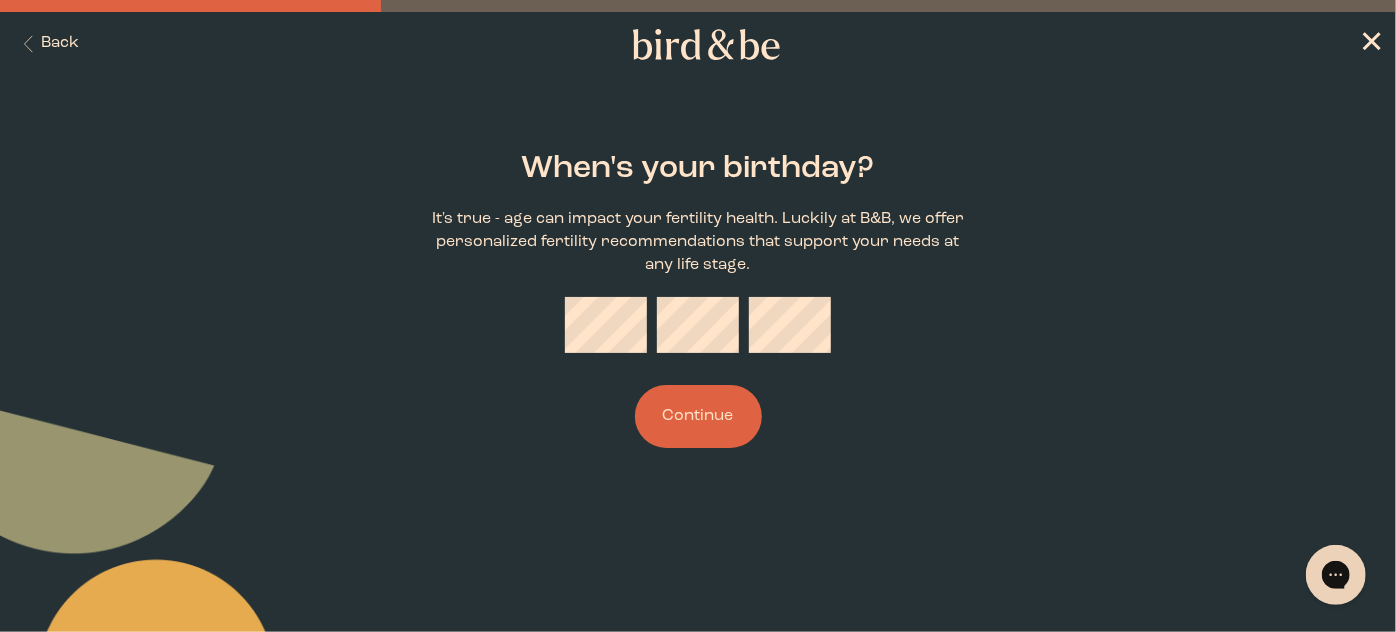 click on "Continue" at bounding box center (698, 416) 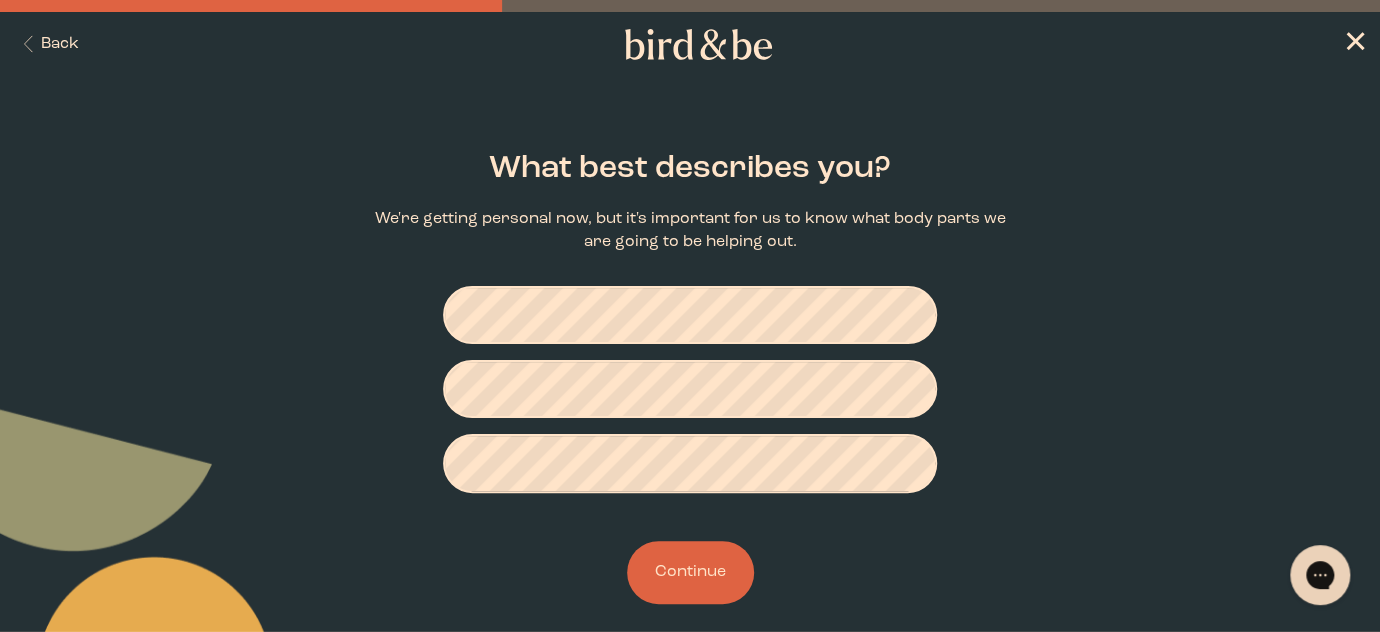 click on "Continue" at bounding box center [690, 572] 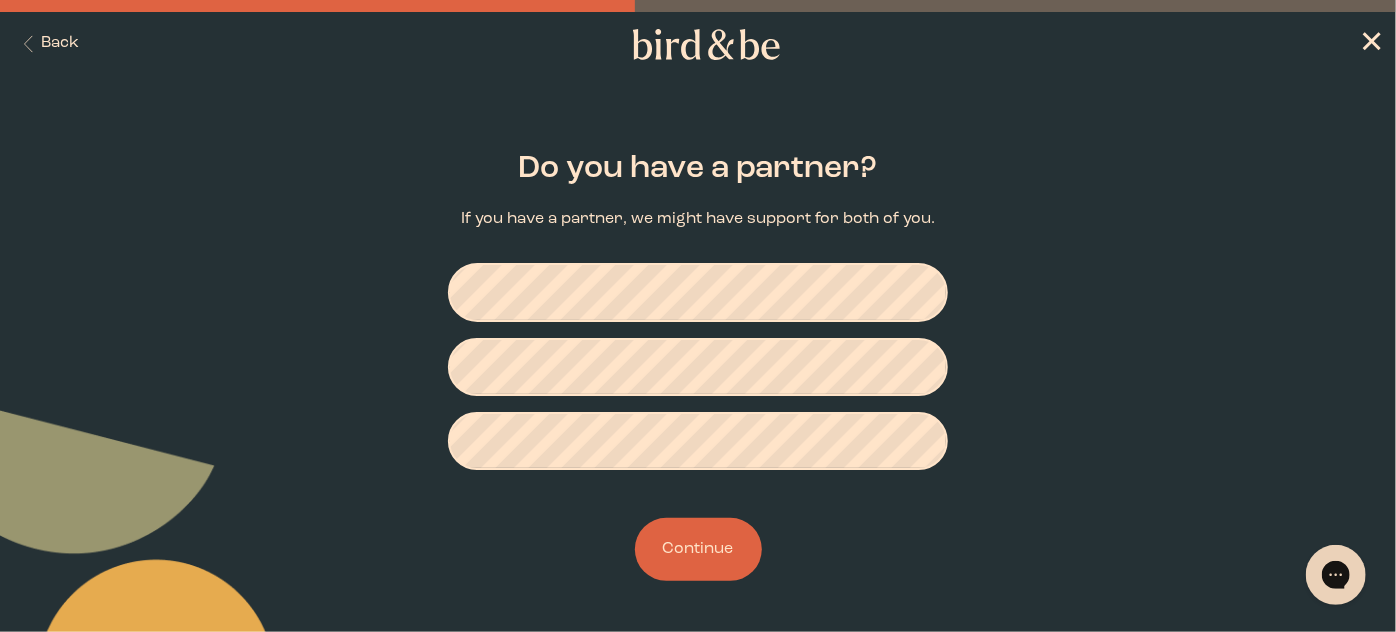 click on "Continue" at bounding box center (698, 549) 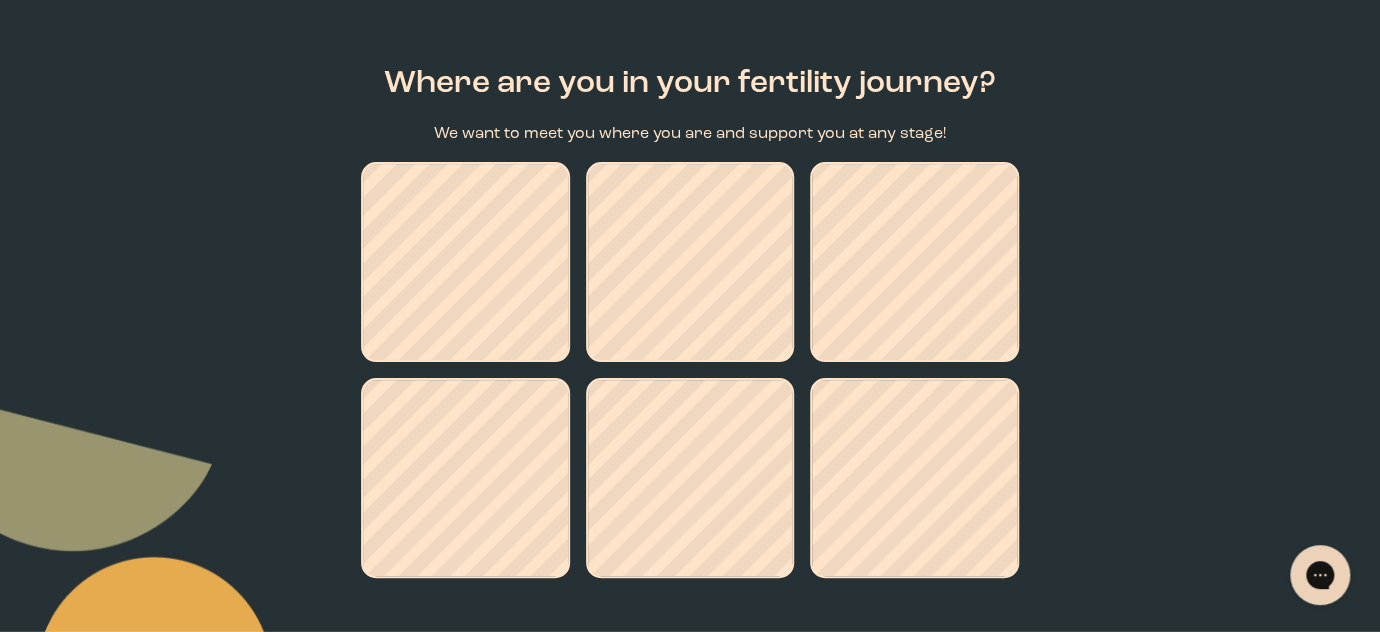 scroll, scrollTop: 86, scrollLeft: 0, axis: vertical 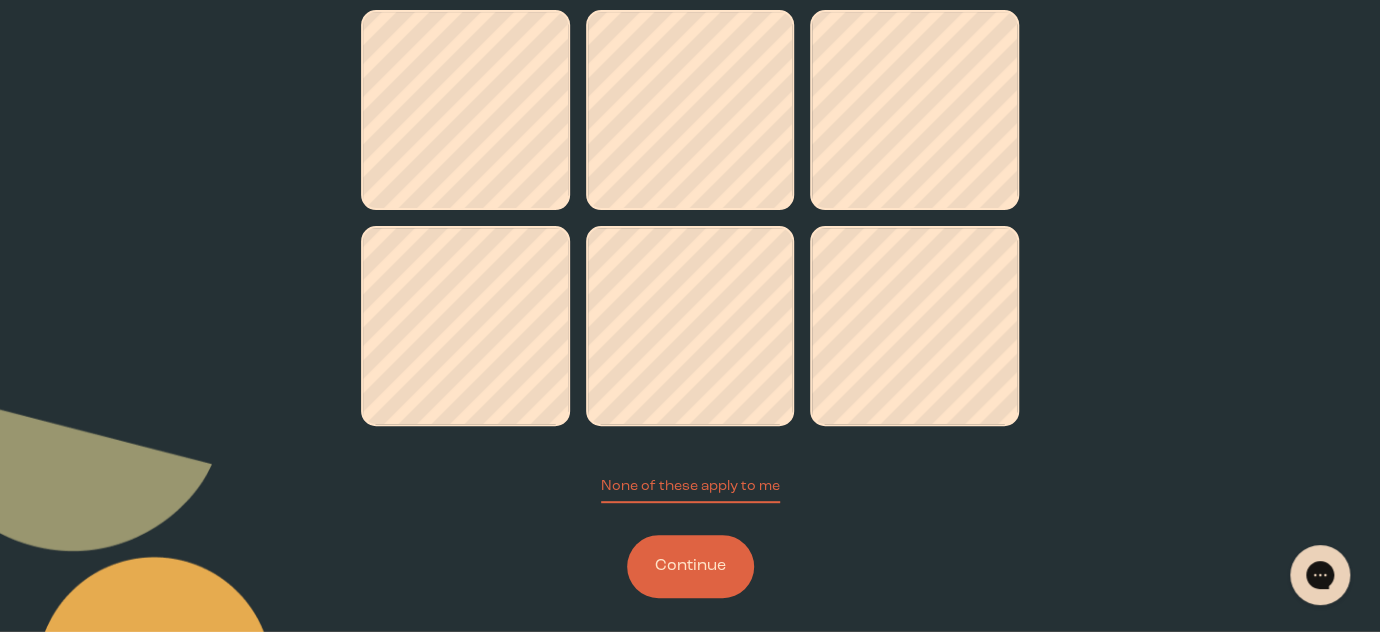 click on "Continue" at bounding box center [690, 566] 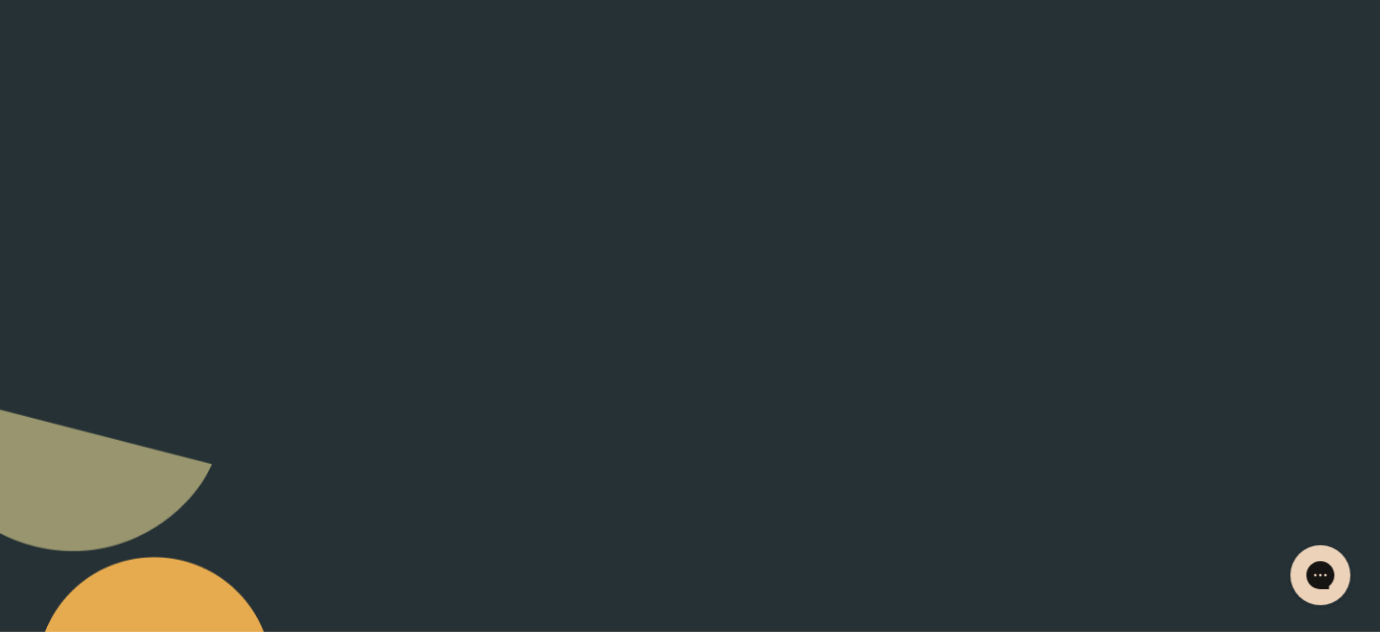 scroll, scrollTop: 0, scrollLeft: 0, axis: both 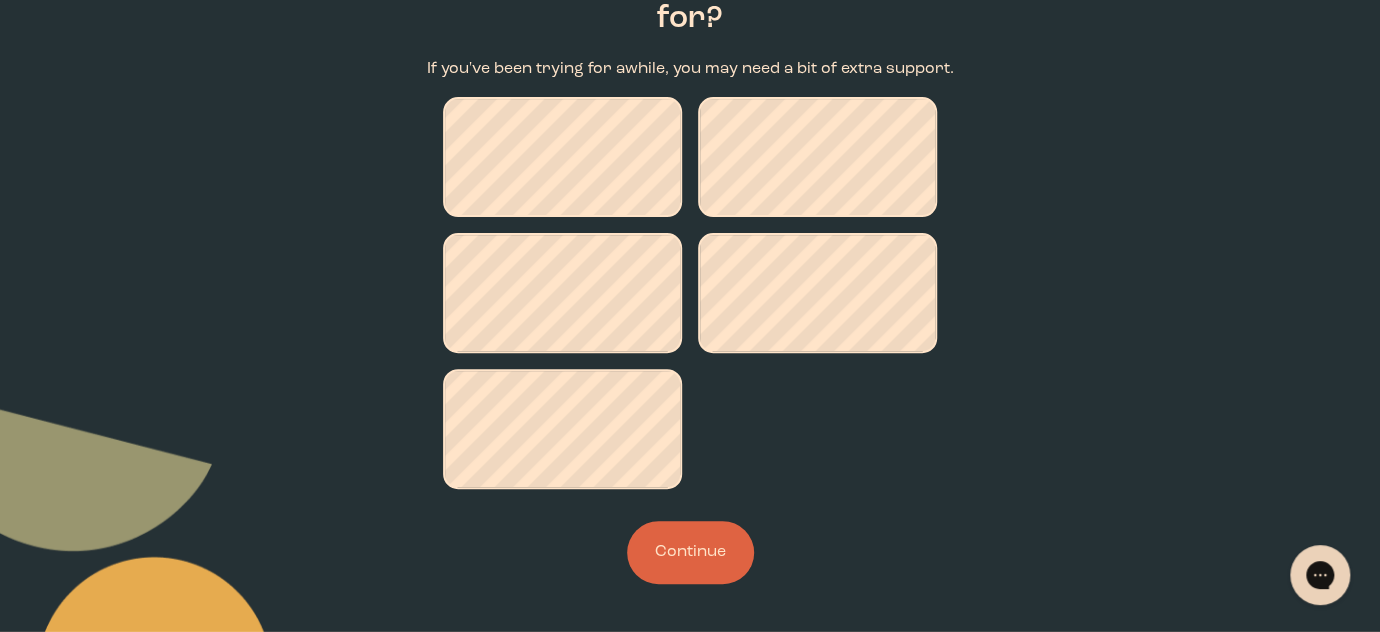click on "Continue" at bounding box center [690, 552] 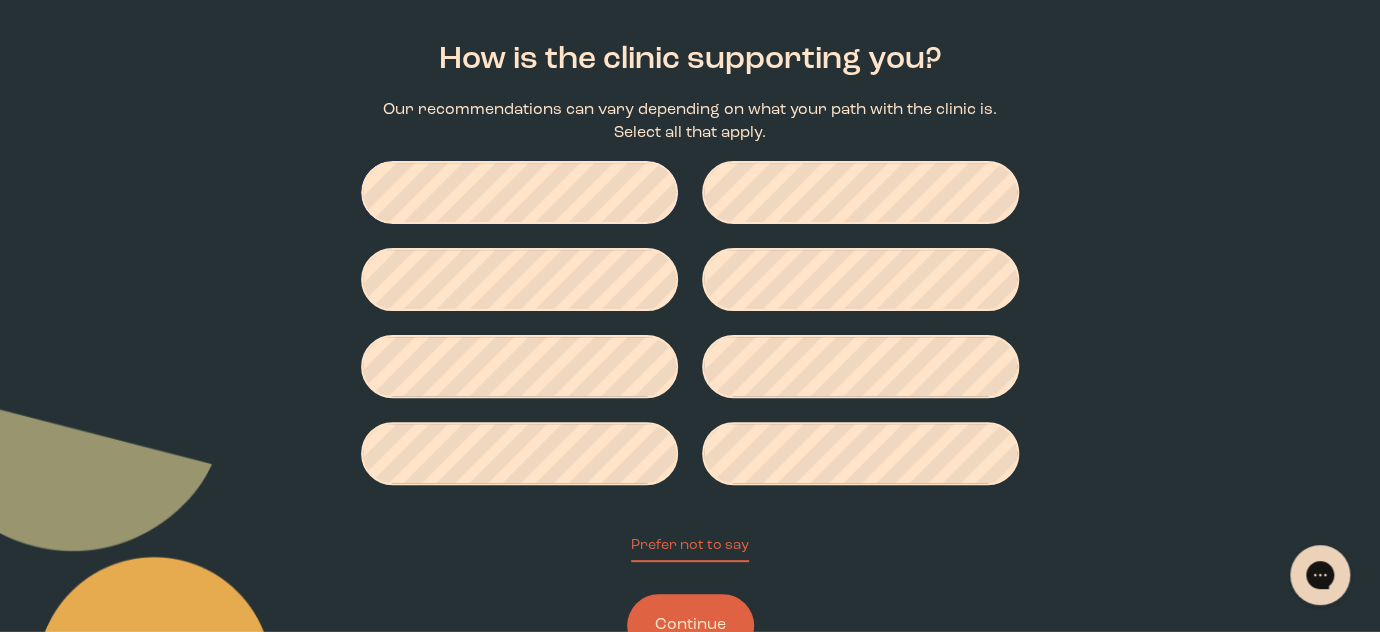 scroll, scrollTop: 112, scrollLeft: 0, axis: vertical 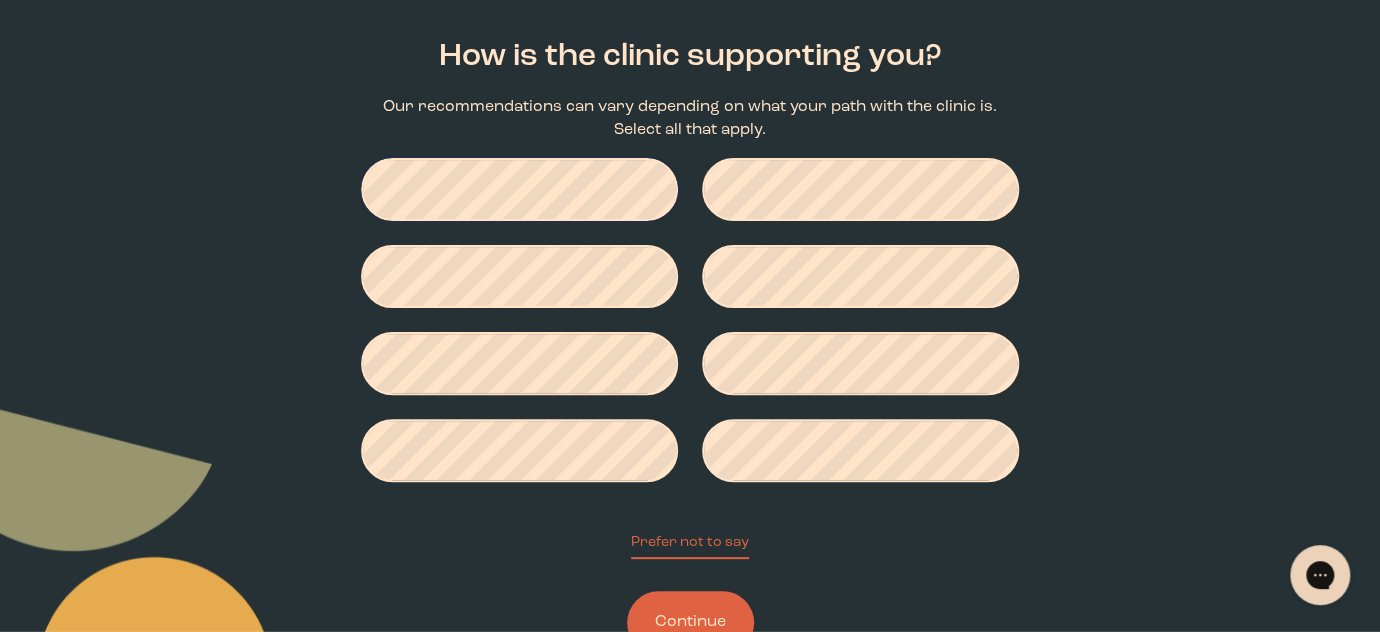 click on "Continue" at bounding box center (690, 622) 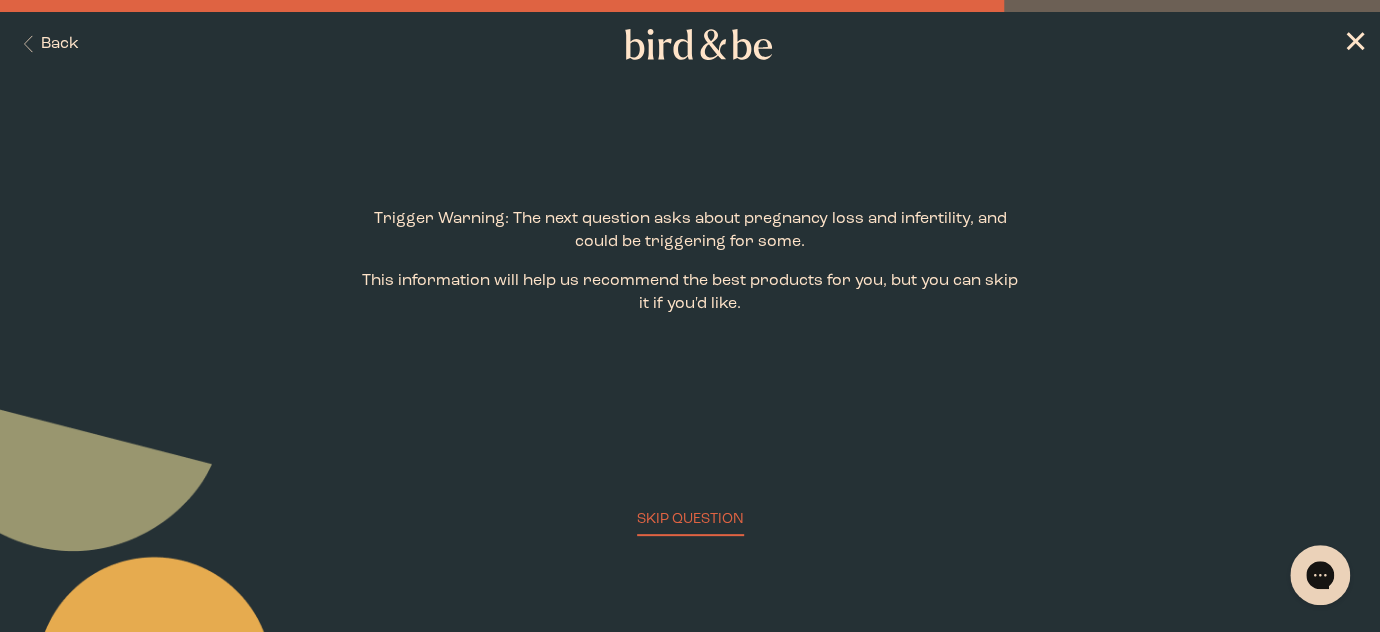 scroll, scrollTop: 0, scrollLeft: 0, axis: both 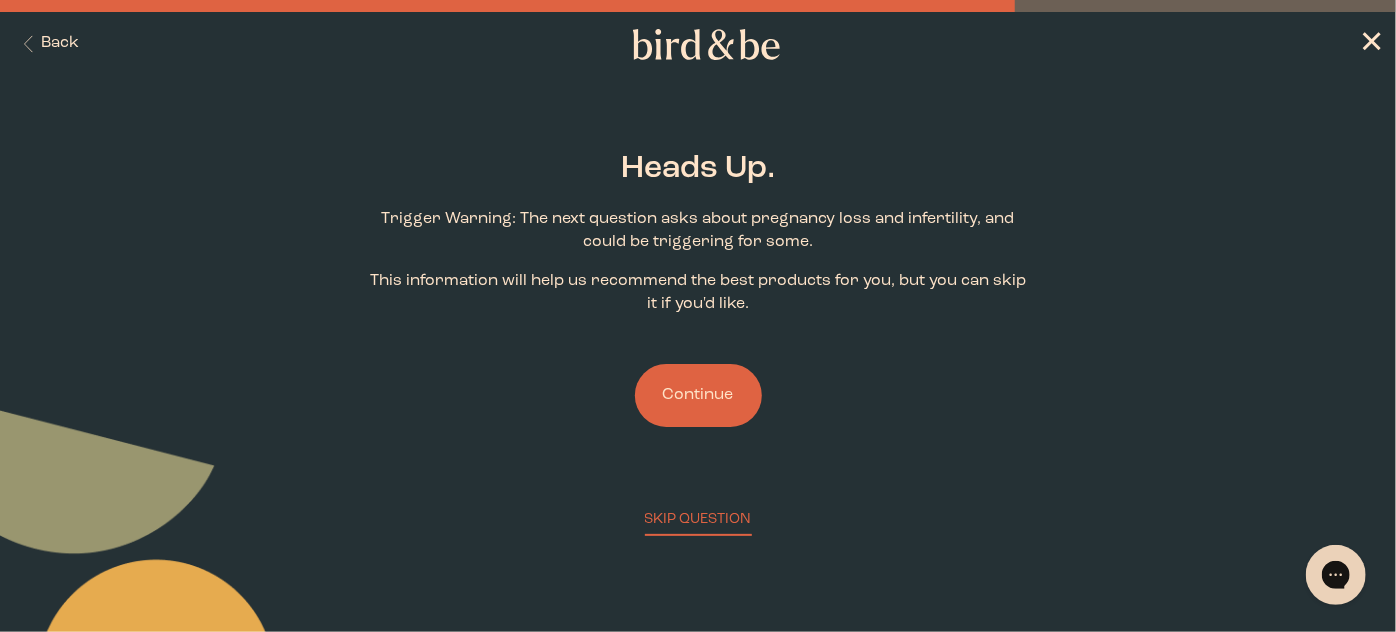 click on "Continue" at bounding box center [698, 395] 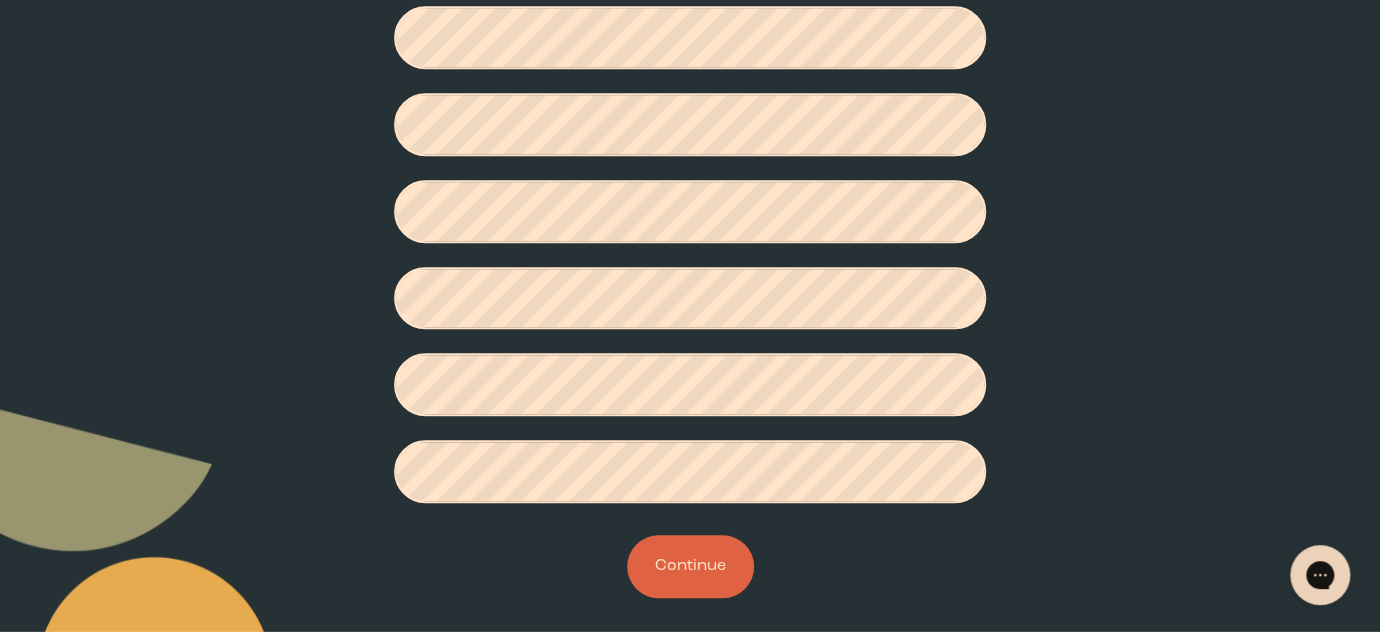 scroll, scrollTop: 608, scrollLeft: 0, axis: vertical 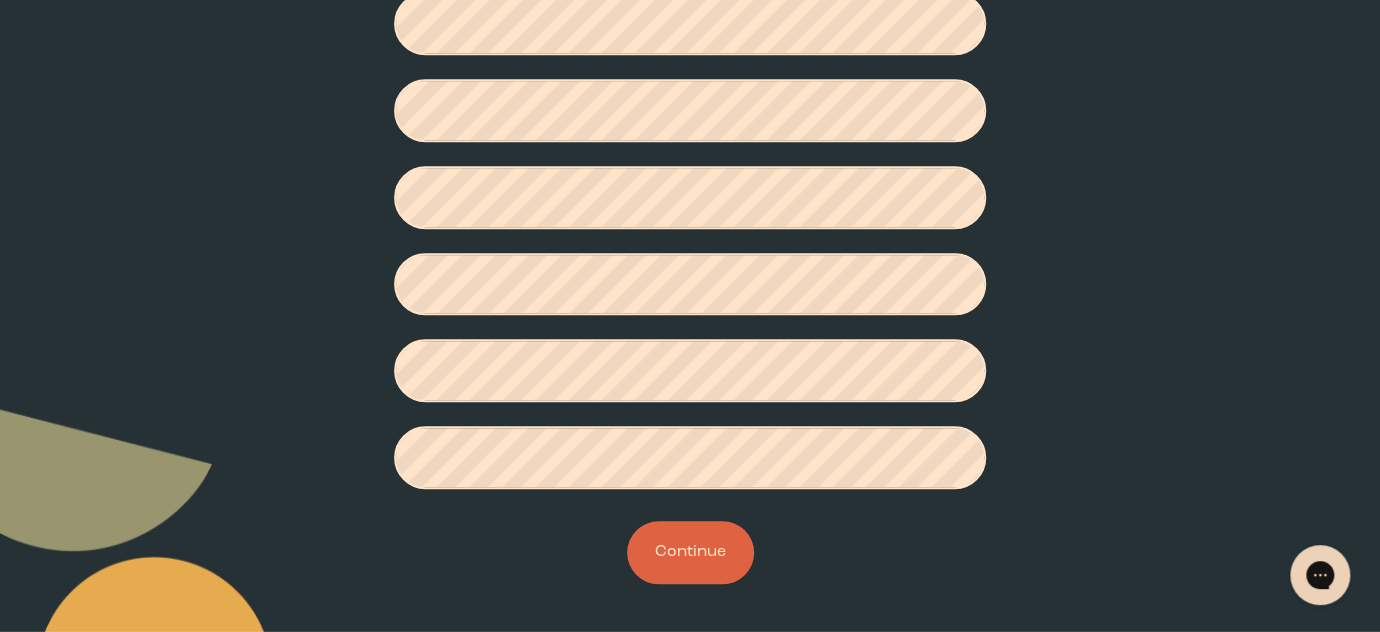 click on "Continue" at bounding box center [690, 552] 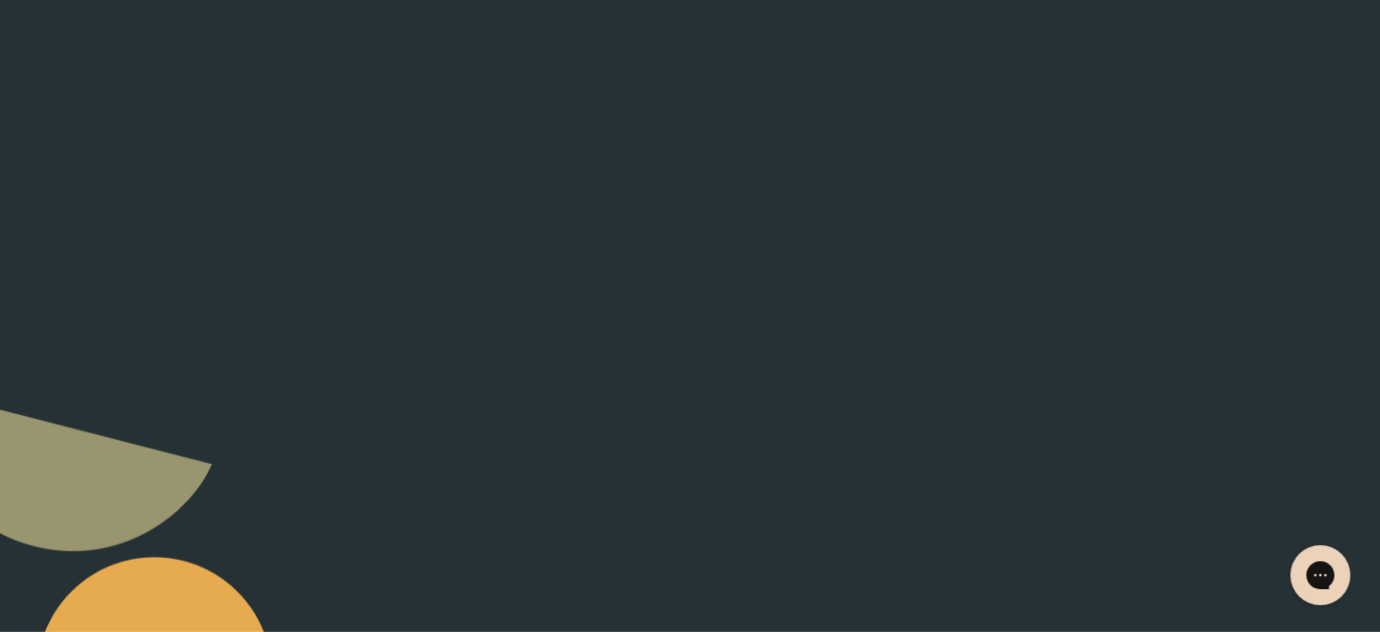scroll, scrollTop: 0, scrollLeft: 0, axis: both 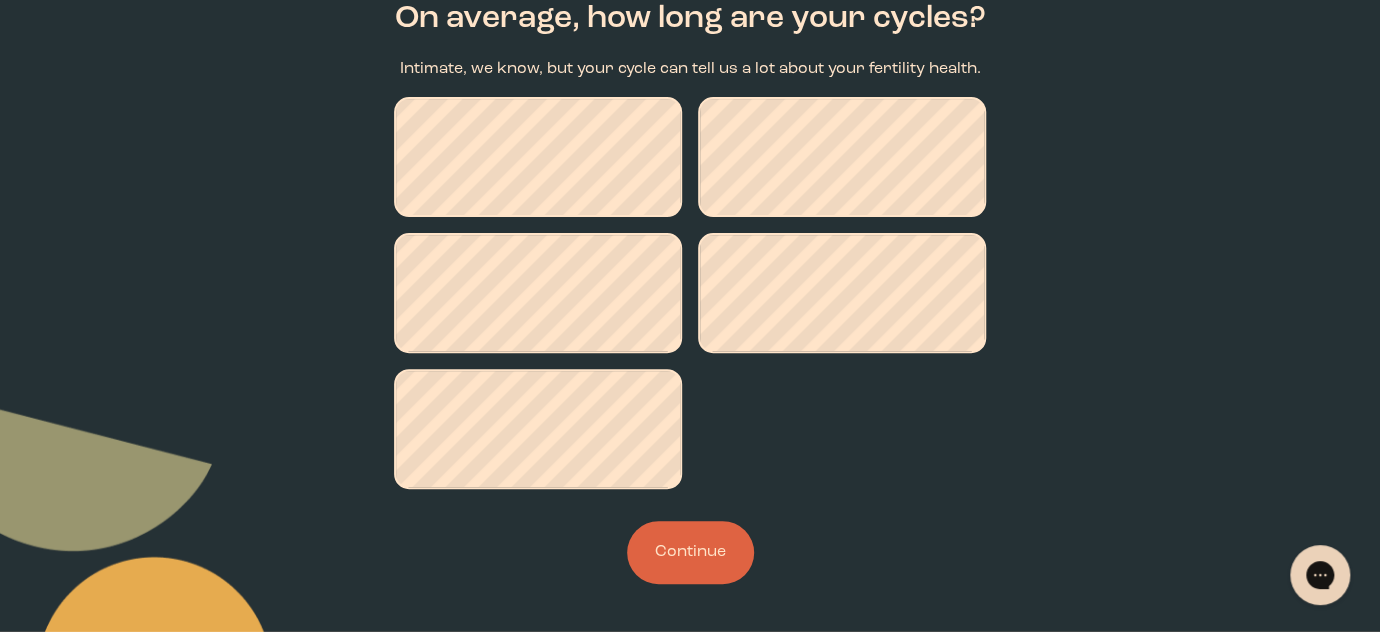 click on "Continue" at bounding box center [690, 552] 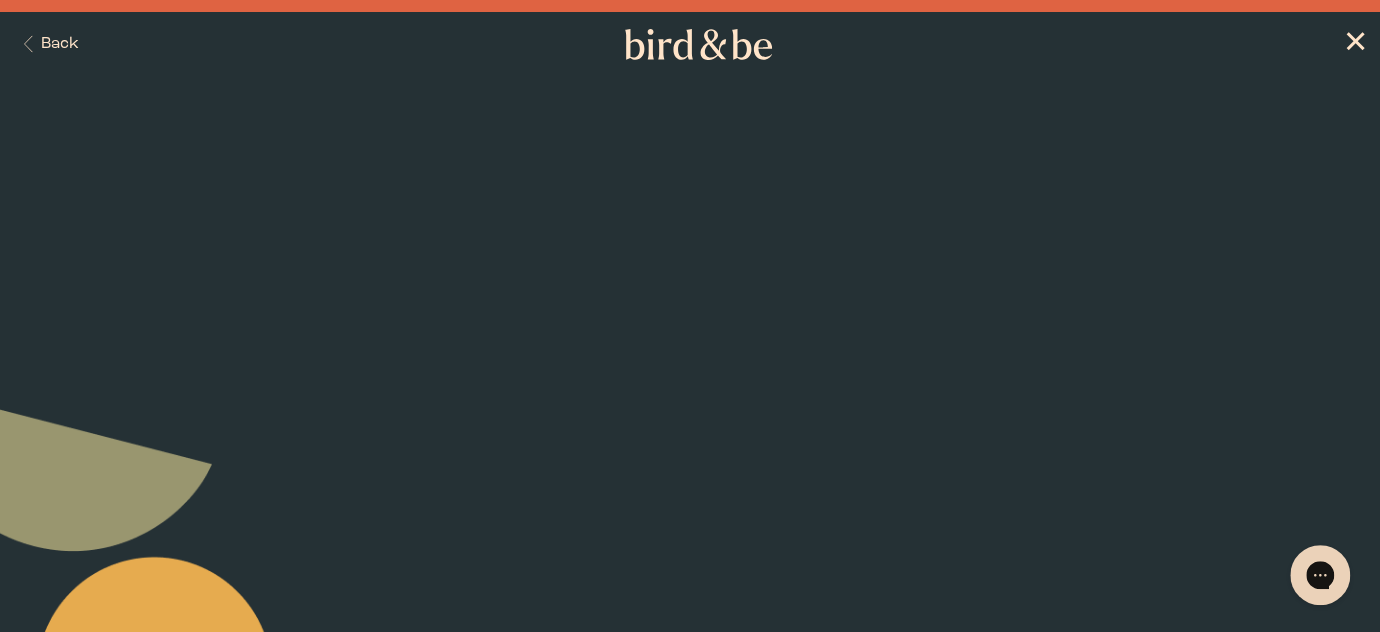 scroll, scrollTop: 0, scrollLeft: 0, axis: both 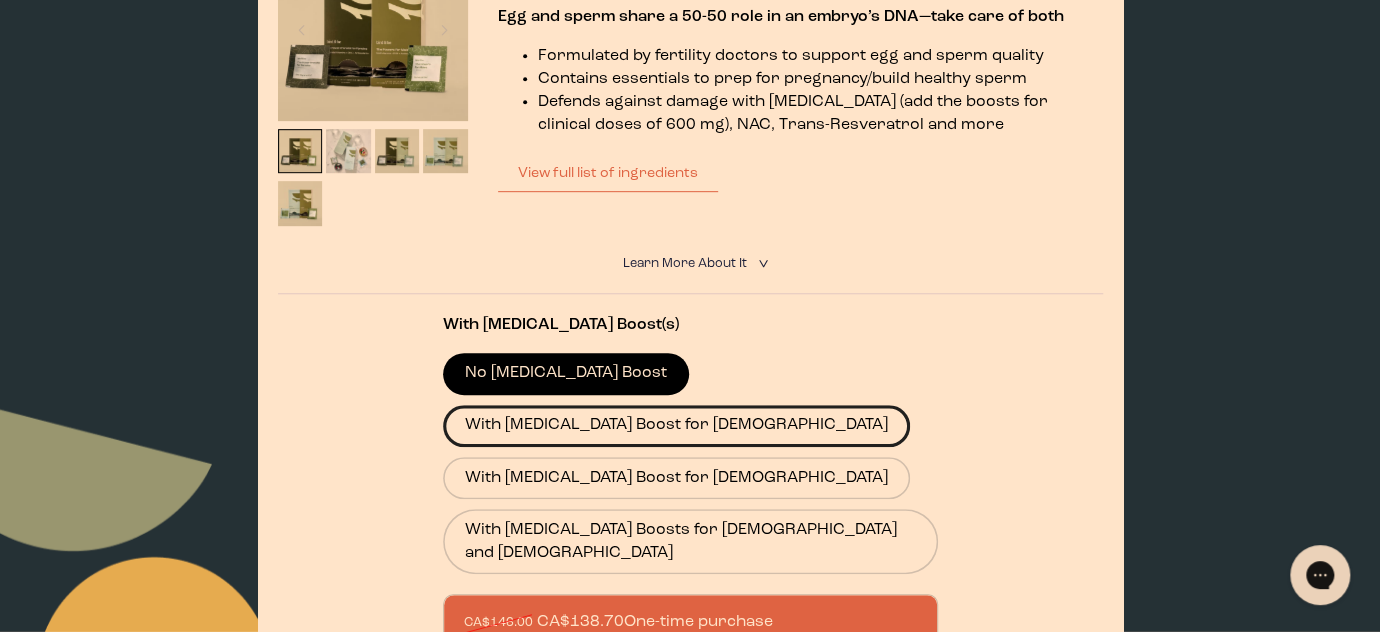 click on "With [MEDICAL_DATA] Boost for [DEMOGRAPHIC_DATA]" at bounding box center (677, 426) 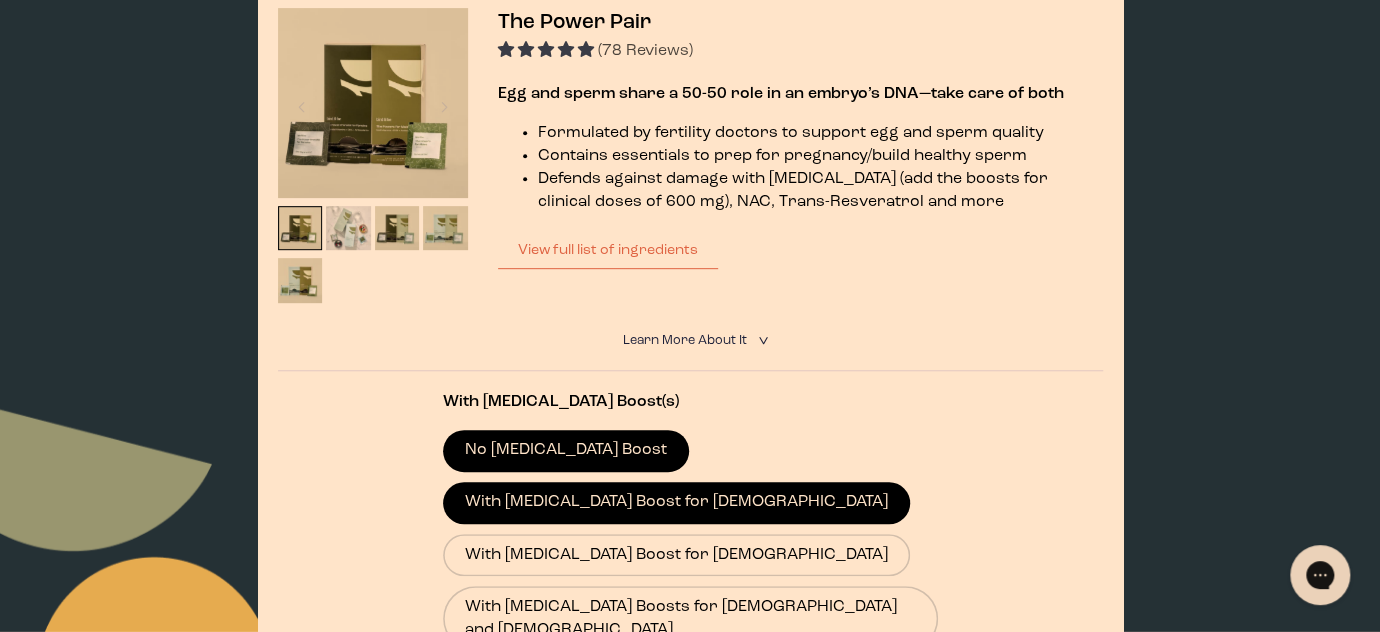 scroll, scrollTop: 390, scrollLeft: 0, axis: vertical 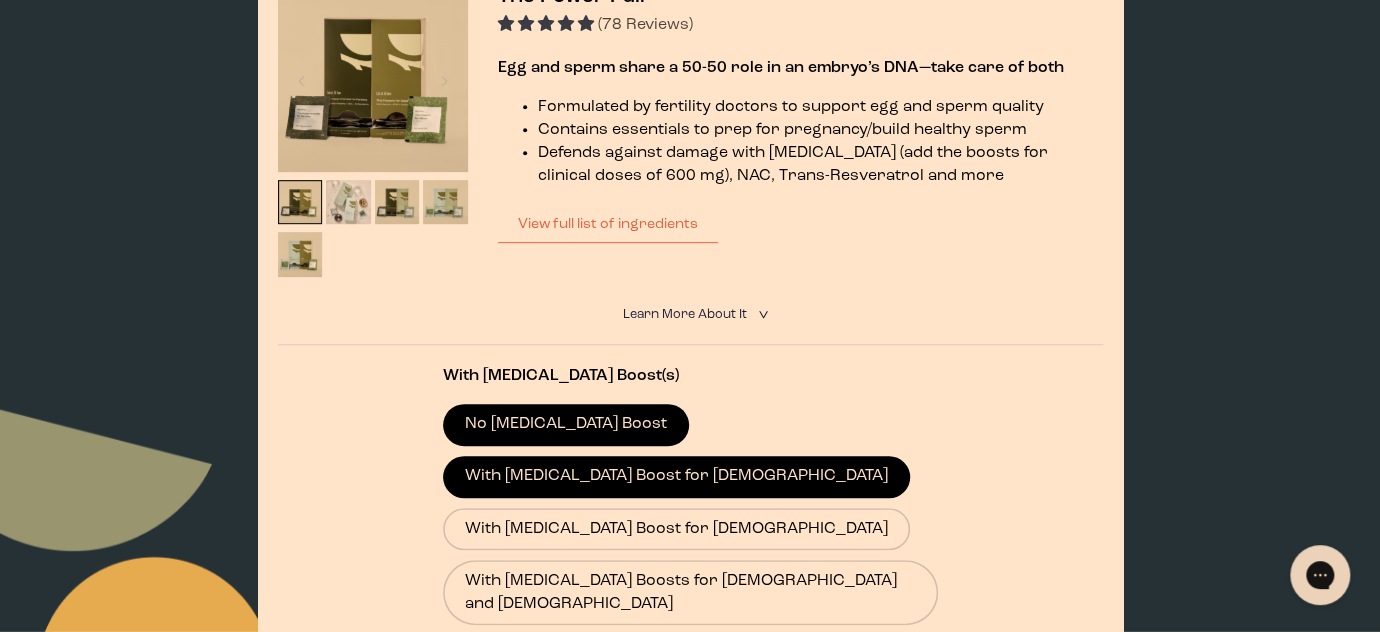 click on "Learn More About it   <" at bounding box center [690, 314] 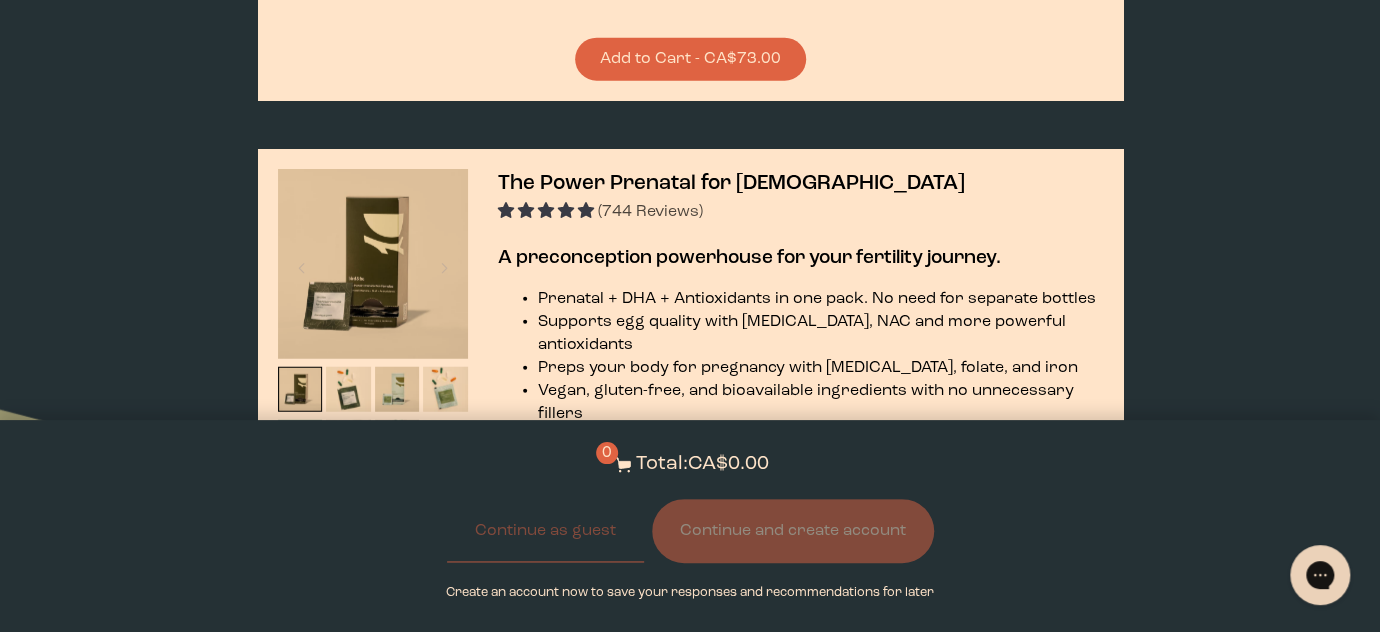 scroll, scrollTop: 2463, scrollLeft: 0, axis: vertical 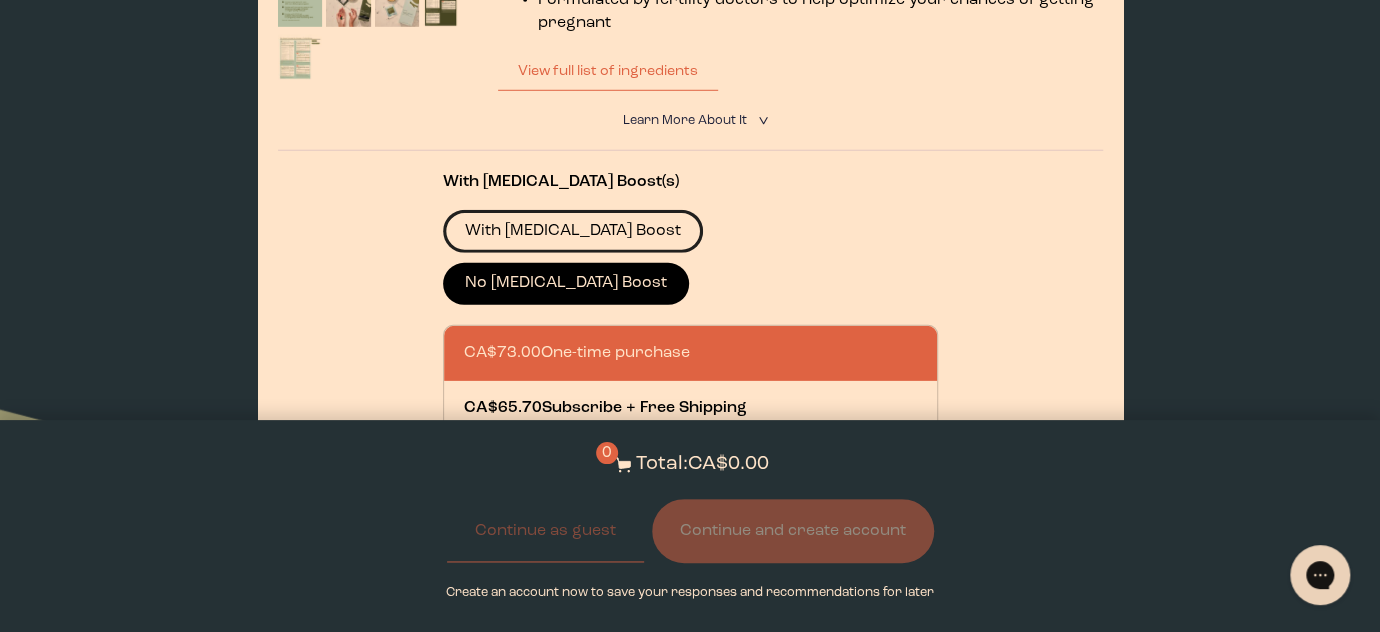 click on "With [MEDICAL_DATA] Boost" at bounding box center (573, 231) 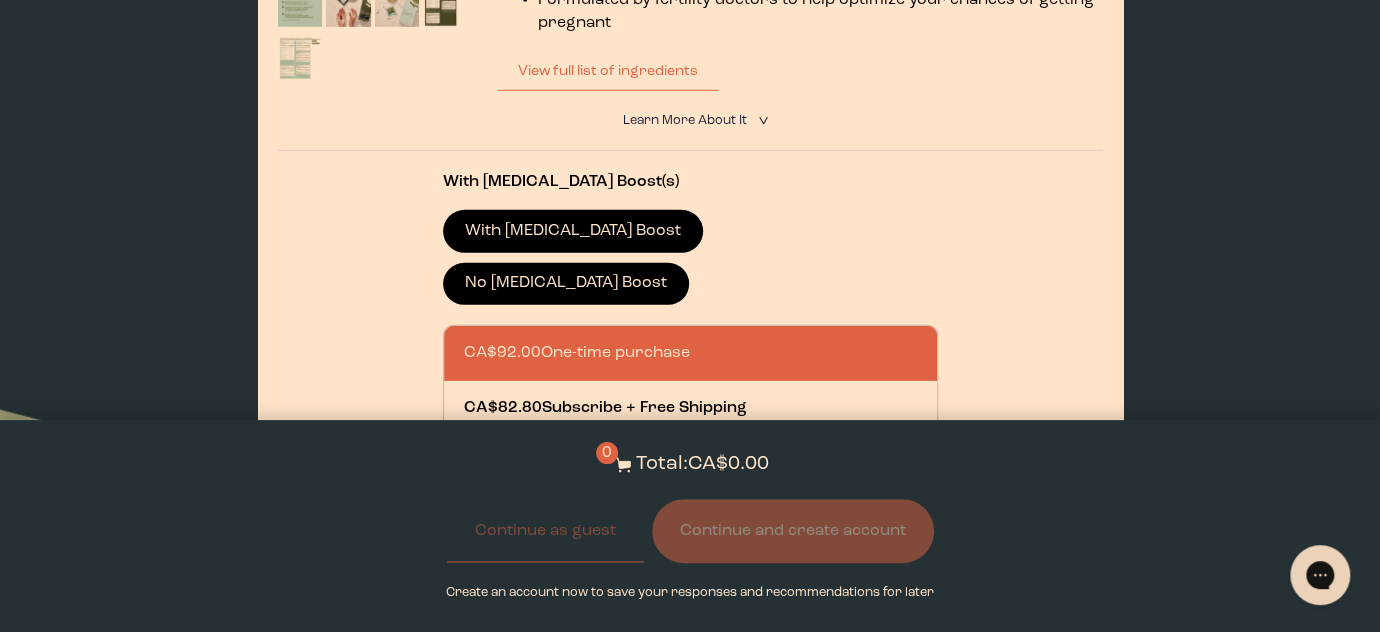 click on "Add to Cart - CA$92.00" at bounding box center [690, 508] 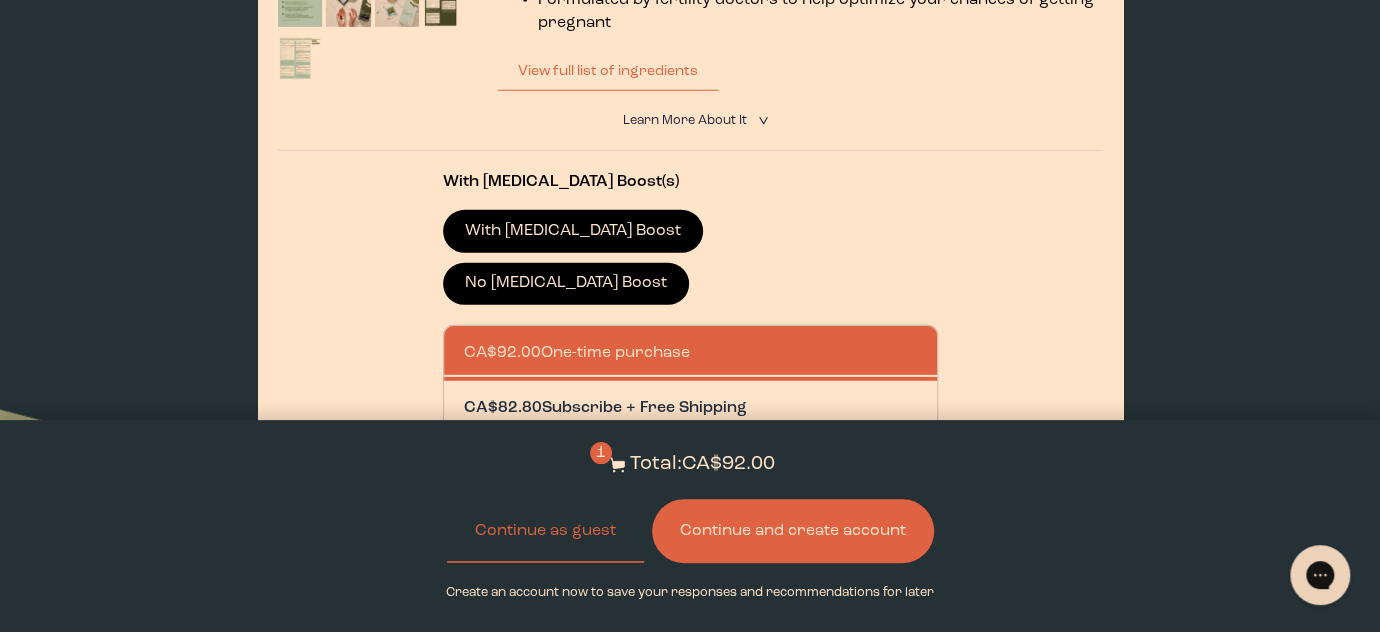 click at bounding box center (710, 408) 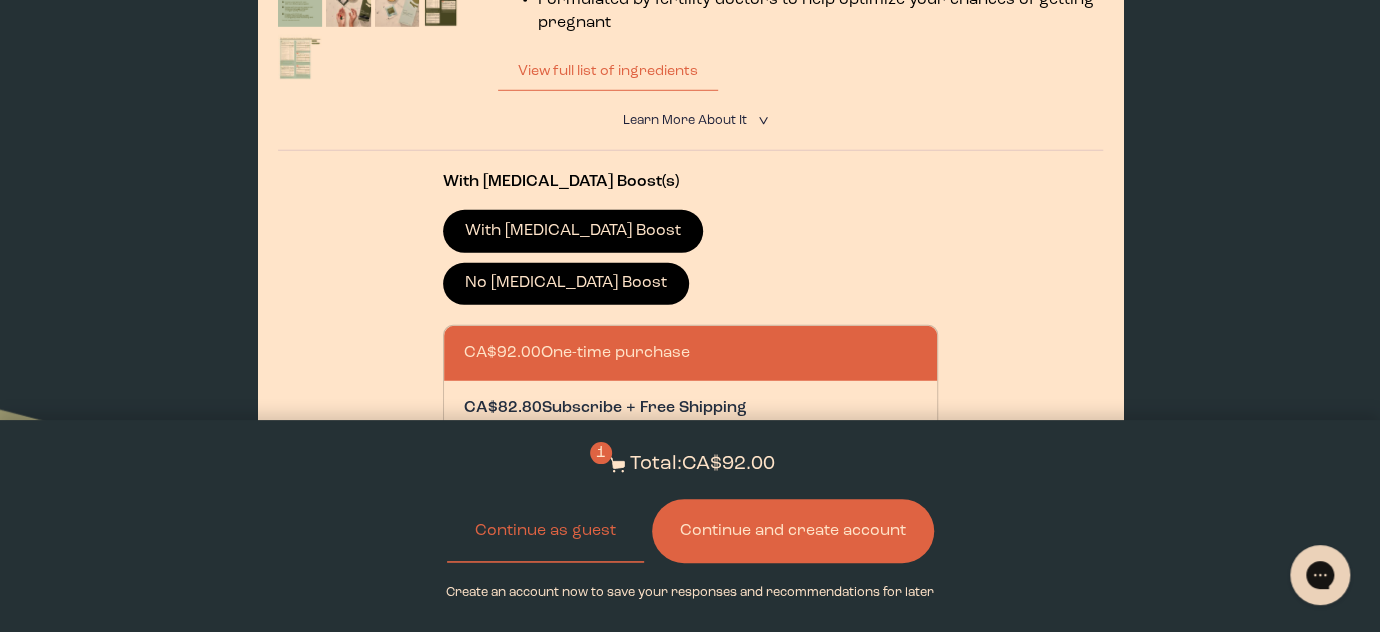 click on "CA$82.80  Subscribe     + Free Shipping" at bounding box center [463, 396] 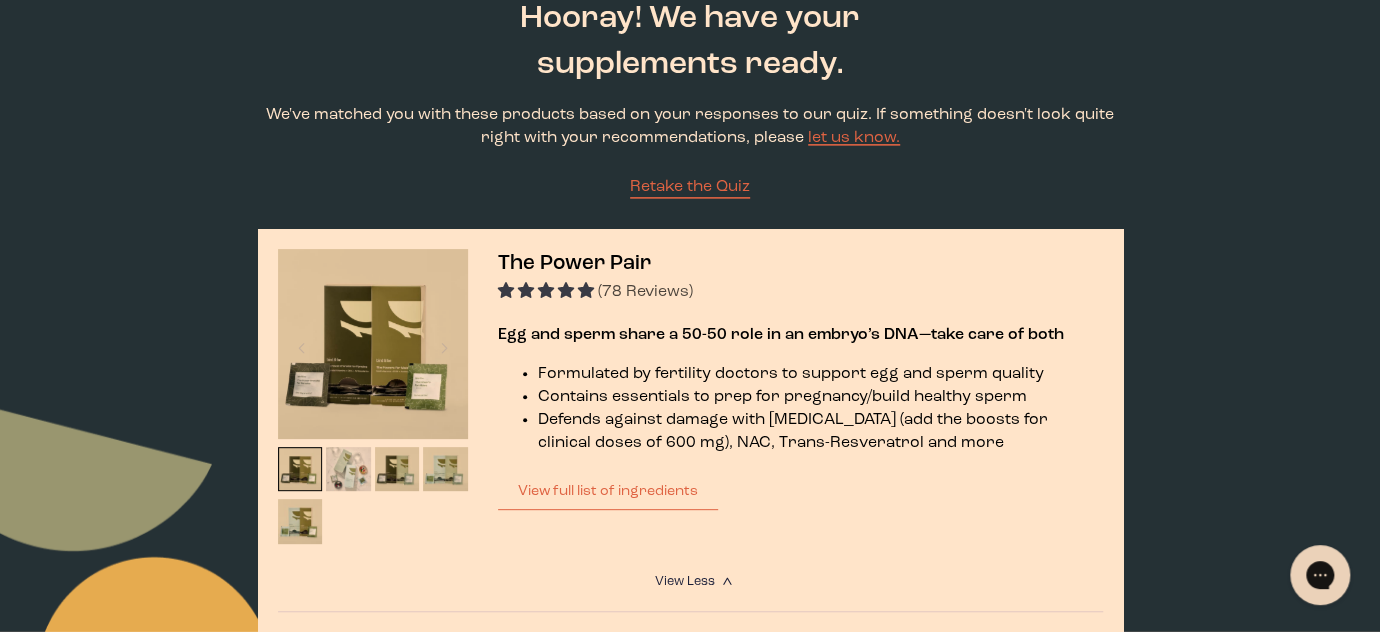 scroll, scrollTop: 0, scrollLeft: 0, axis: both 